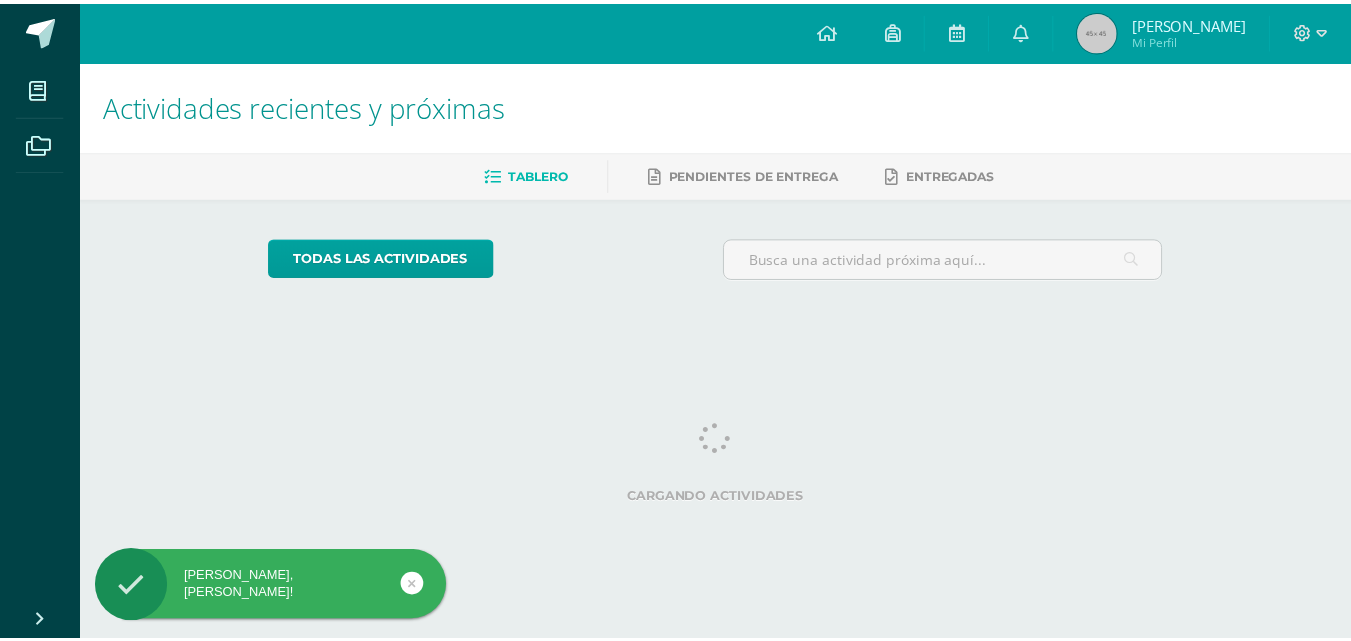 scroll, scrollTop: 0, scrollLeft: 0, axis: both 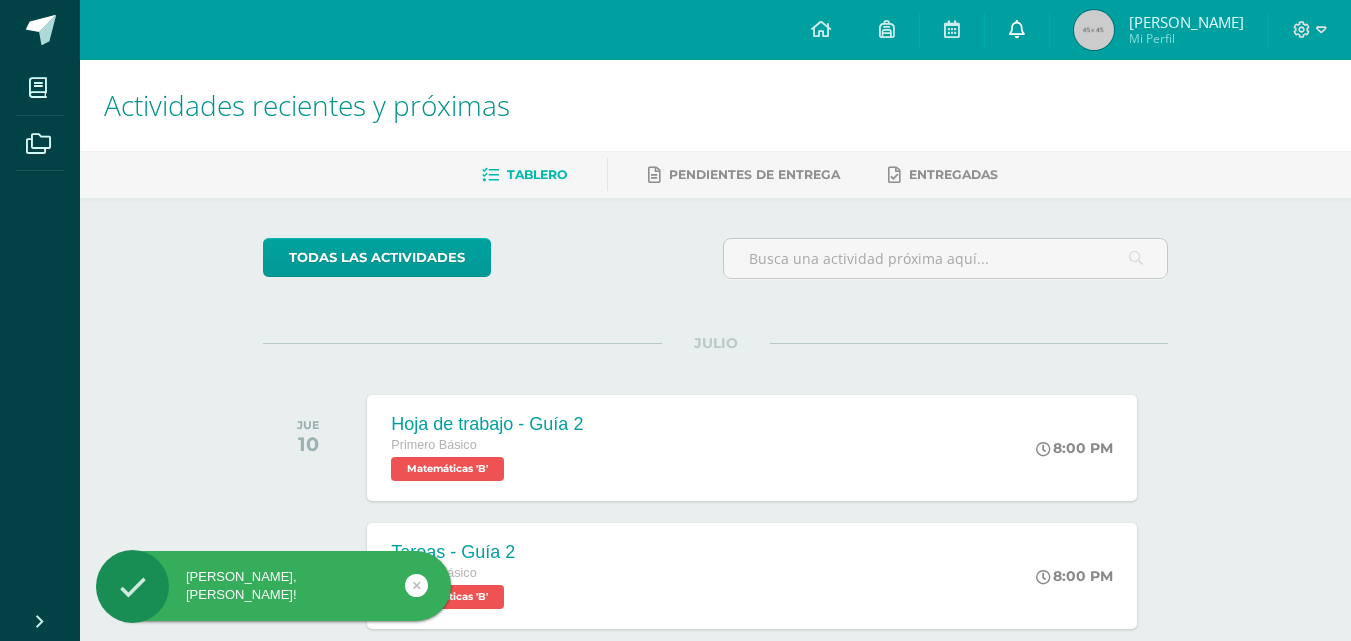 click at bounding box center [1017, 29] 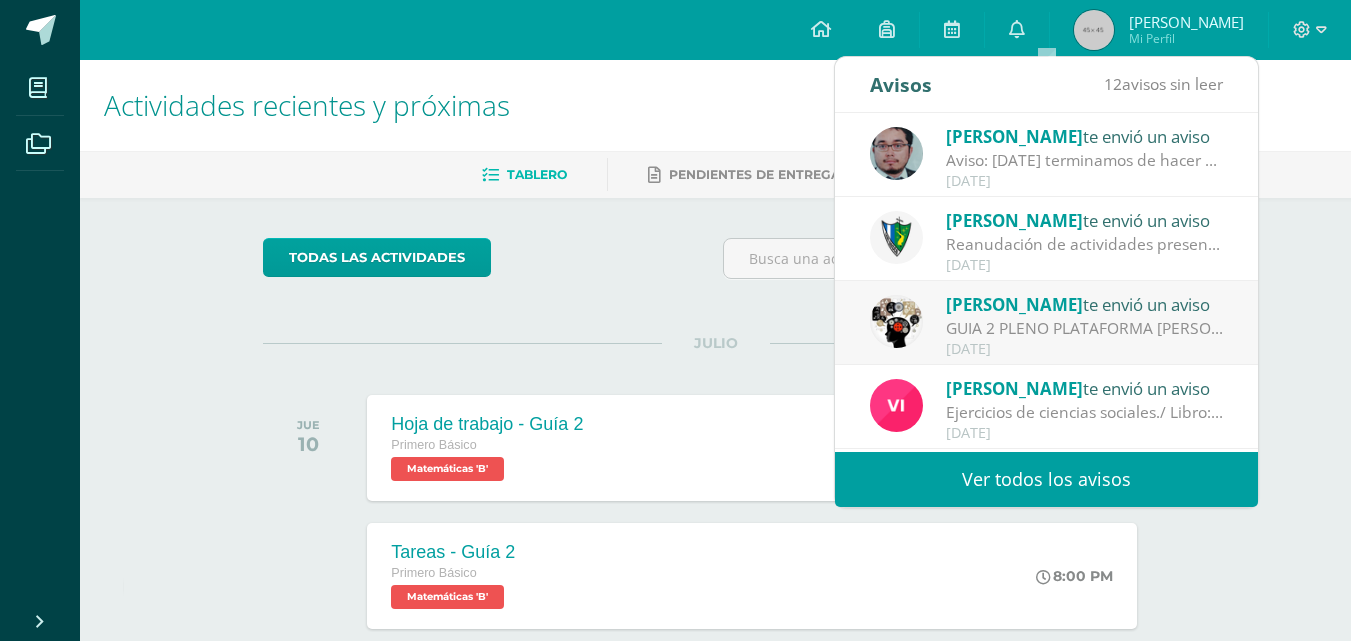 click on "Ver todos los avisos" at bounding box center (1046, 479) 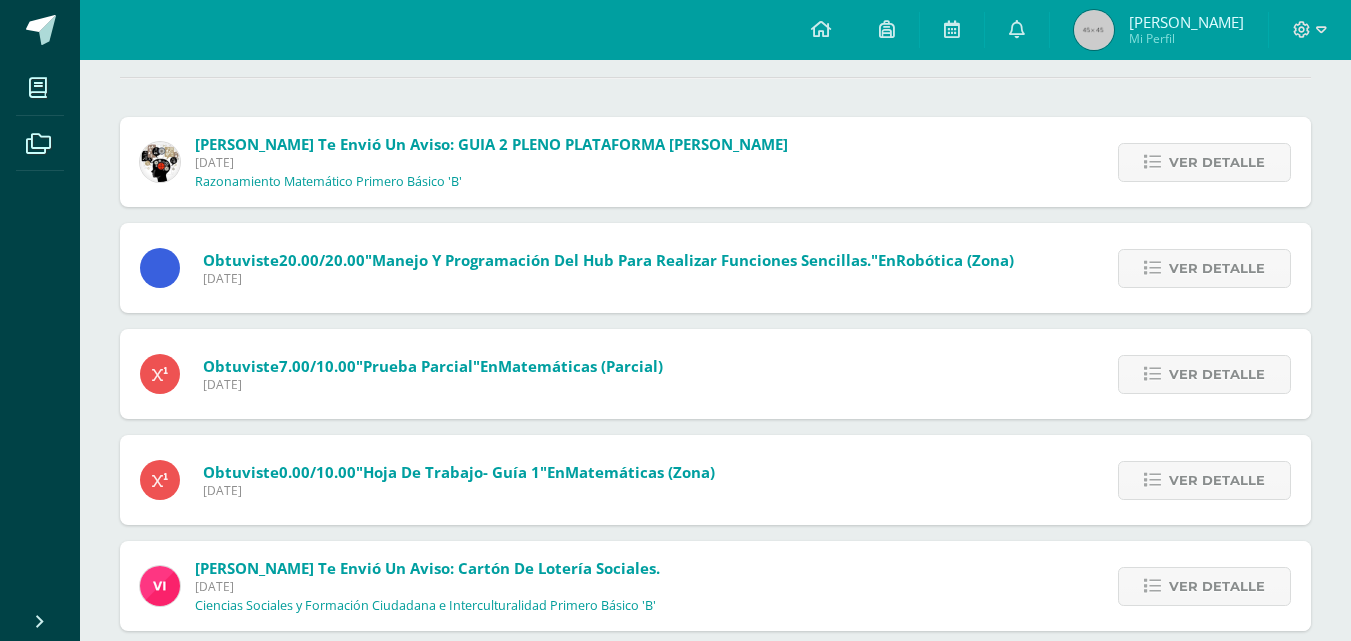 scroll, scrollTop: 200, scrollLeft: 0, axis: vertical 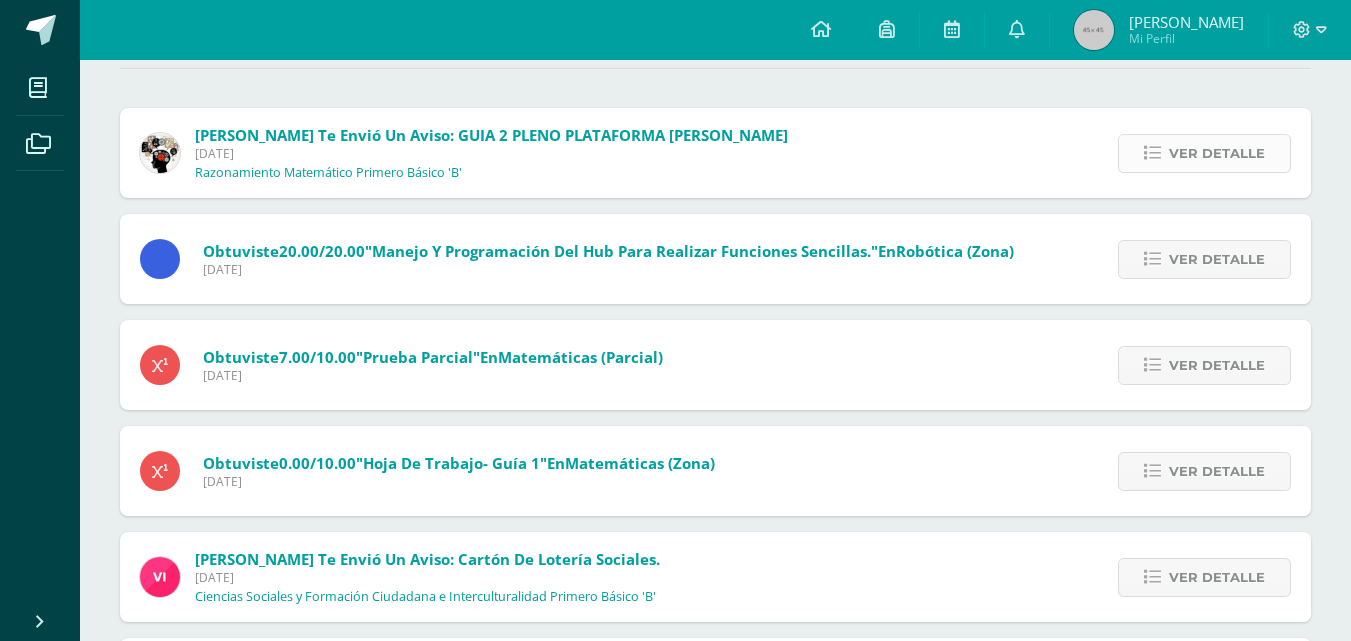 click on "Ver detalle" at bounding box center [1217, 153] 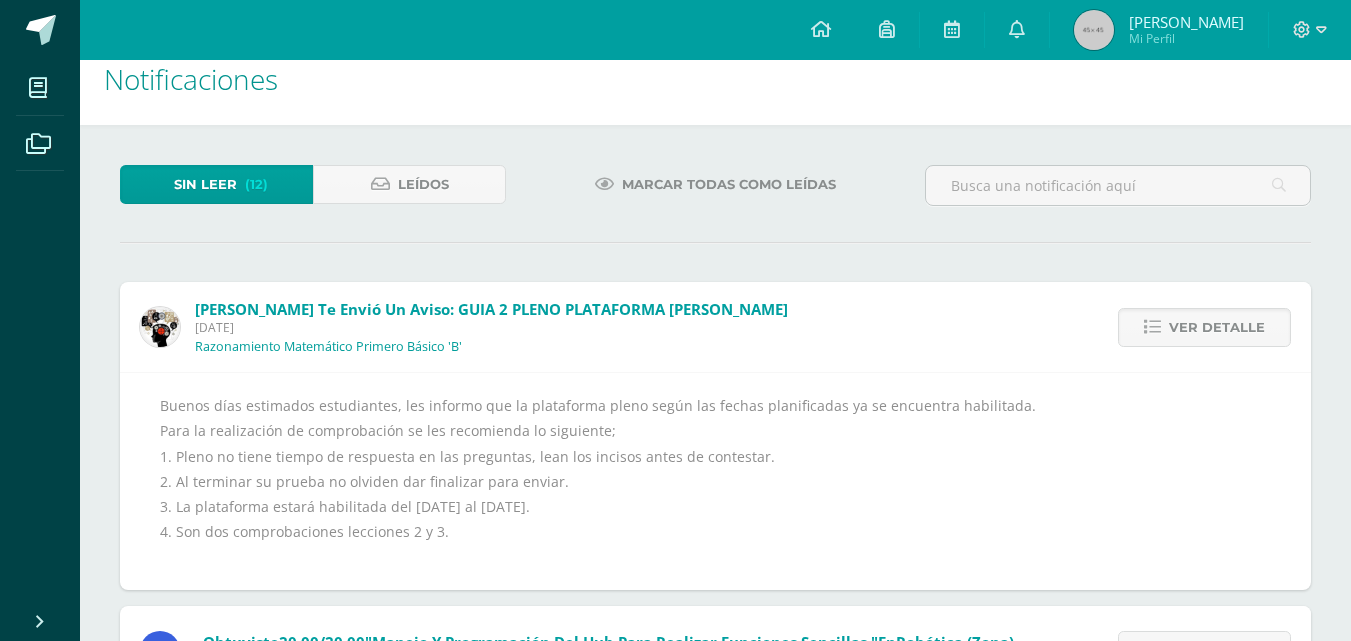 scroll, scrollTop: 0, scrollLeft: 0, axis: both 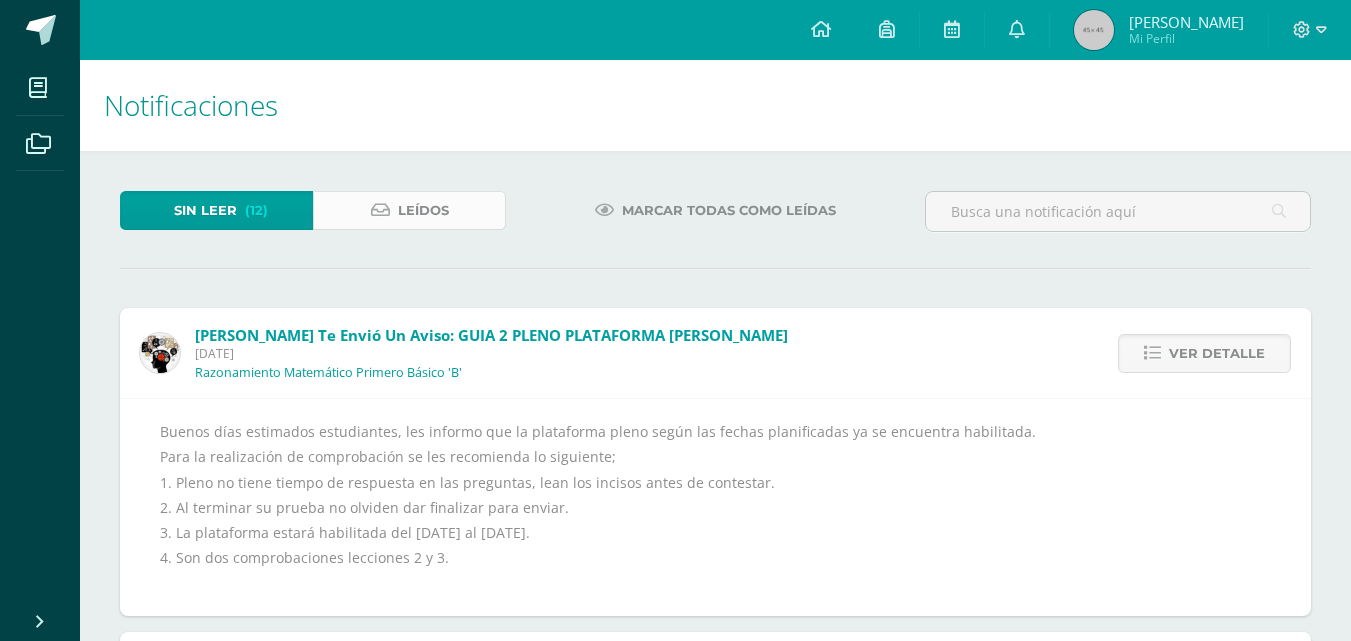 click on "Leídos" at bounding box center (409, 210) 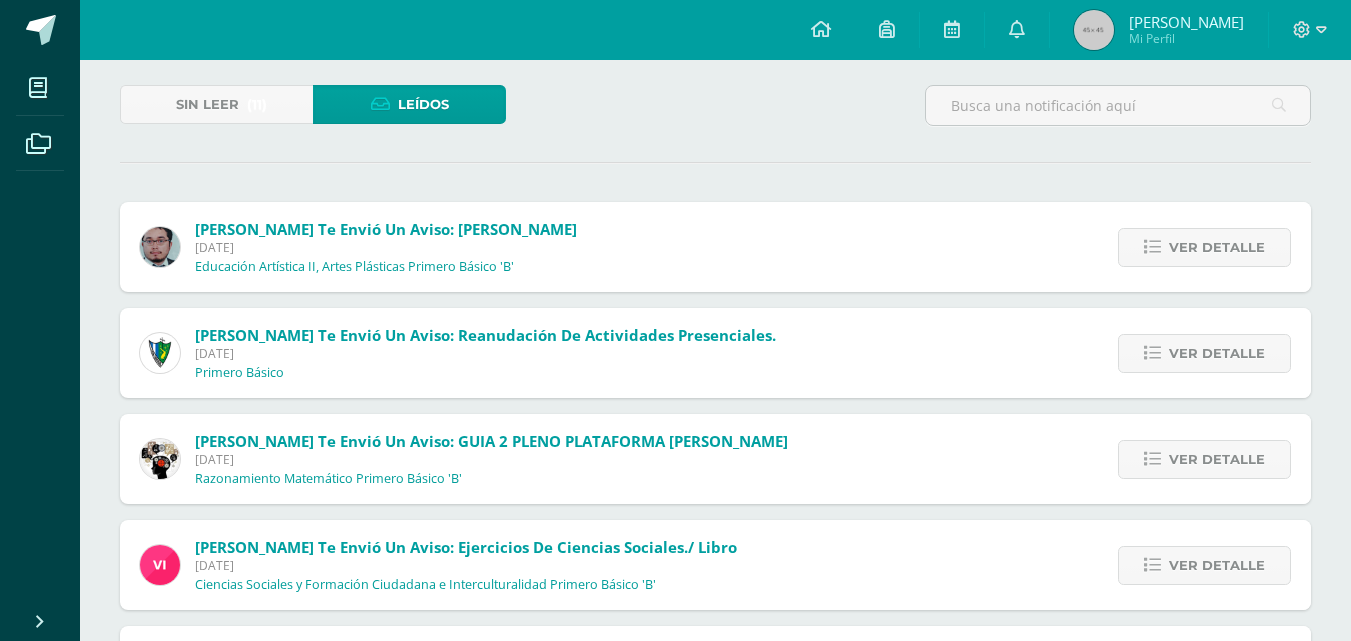 scroll, scrollTop: 200, scrollLeft: 0, axis: vertical 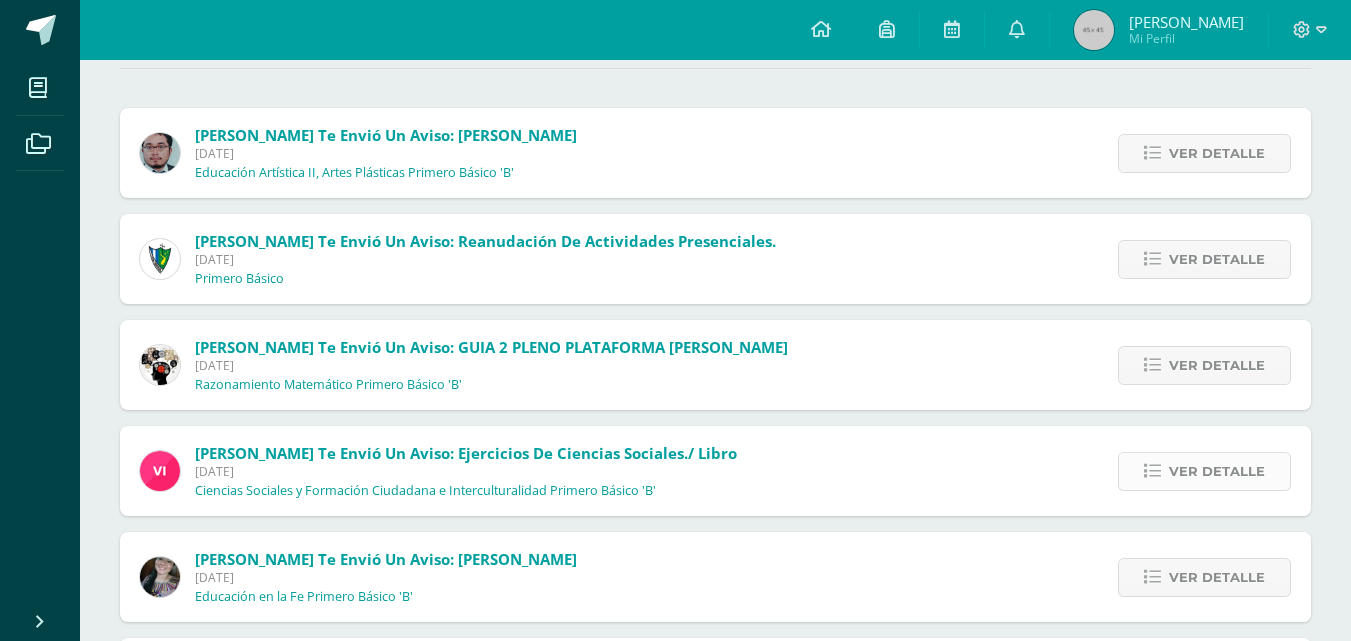click on "Ver detalle" at bounding box center [1217, 471] 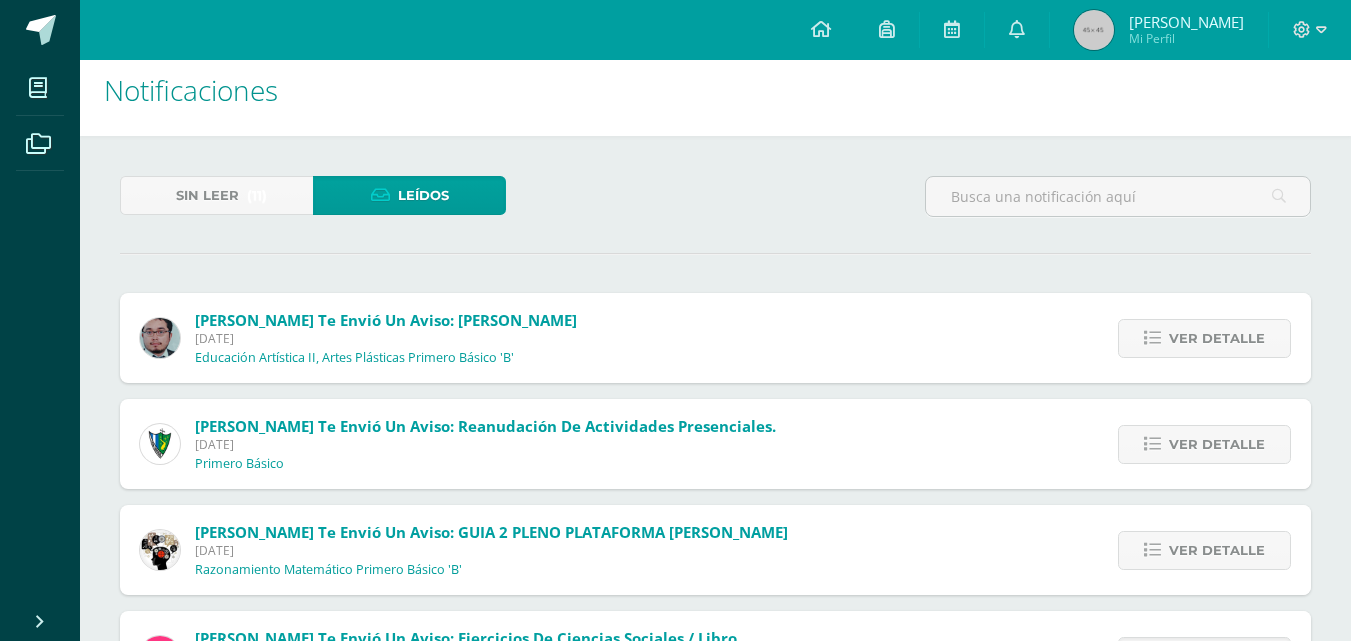 scroll, scrollTop: 0, scrollLeft: 0, axis: both 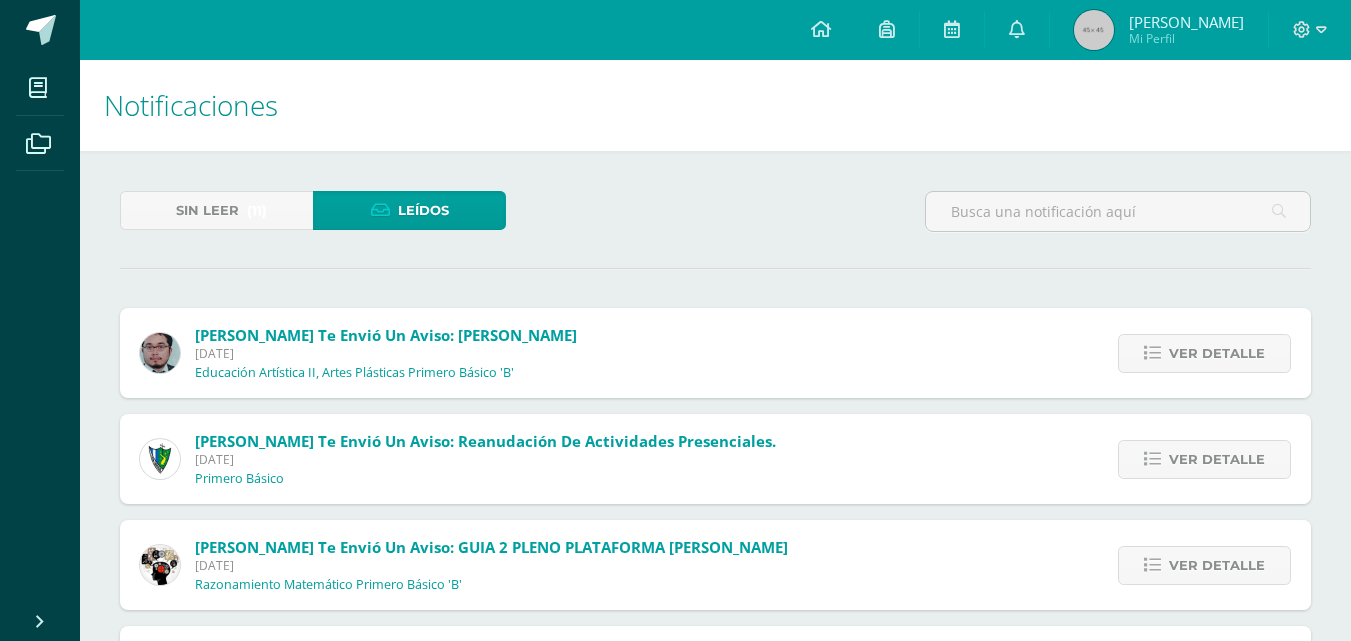 click on "Sin leer (11) Leídos Oscar Paz te envió un aviso: Aviso
Miércoles 09 de Julio de 2025
Educación Artística II, Artes Plásticas Primero Básico 'B' Ver detalle
Mañana terminamos de hacer nuestros triangulos Favor llevar su formato
Jose Pinto te envió un aviso: Reanudación de actividades presenciales.
Miércoles 09 de Julio de 2025
Primero Básico Ver detalle
Estimados padres de familia y estudiantes, es un gusto saludarles. Por este medio comparto el comunicado referente a la reanudación de actividades para el día de mañana. Saludos cordiales.
Archivo Adjunto SONIA TAMBITO te envió un aviso: GUIA 2 PLENO PLATAFORMA SANTILLANA
Miércoles 09 de Julio de 2025
Razonamiento Matemático Primero Básico 'B' Ver detalle Para la realización de comprobación se les recomienda lo siguiente; Ver detalle -Trabajarlo en hojas. Ver detalle" at bounding box center [715, 2008] 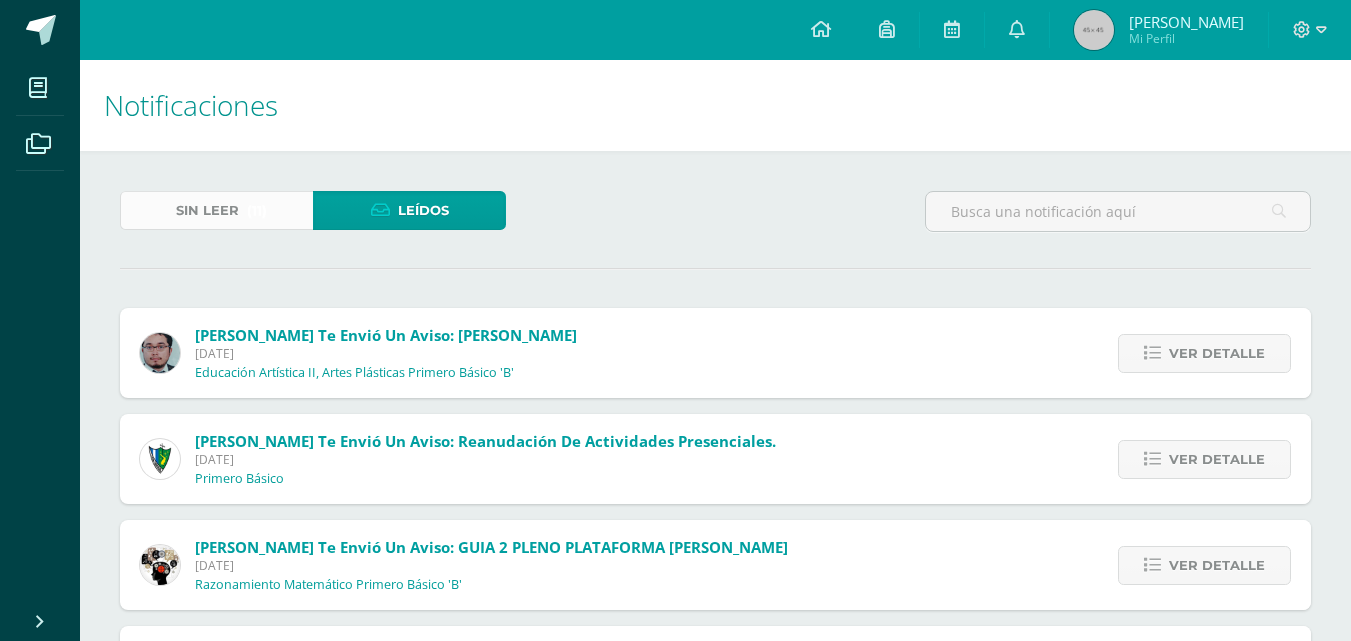 click on "Sin leer" at bounding box center [207, 210] 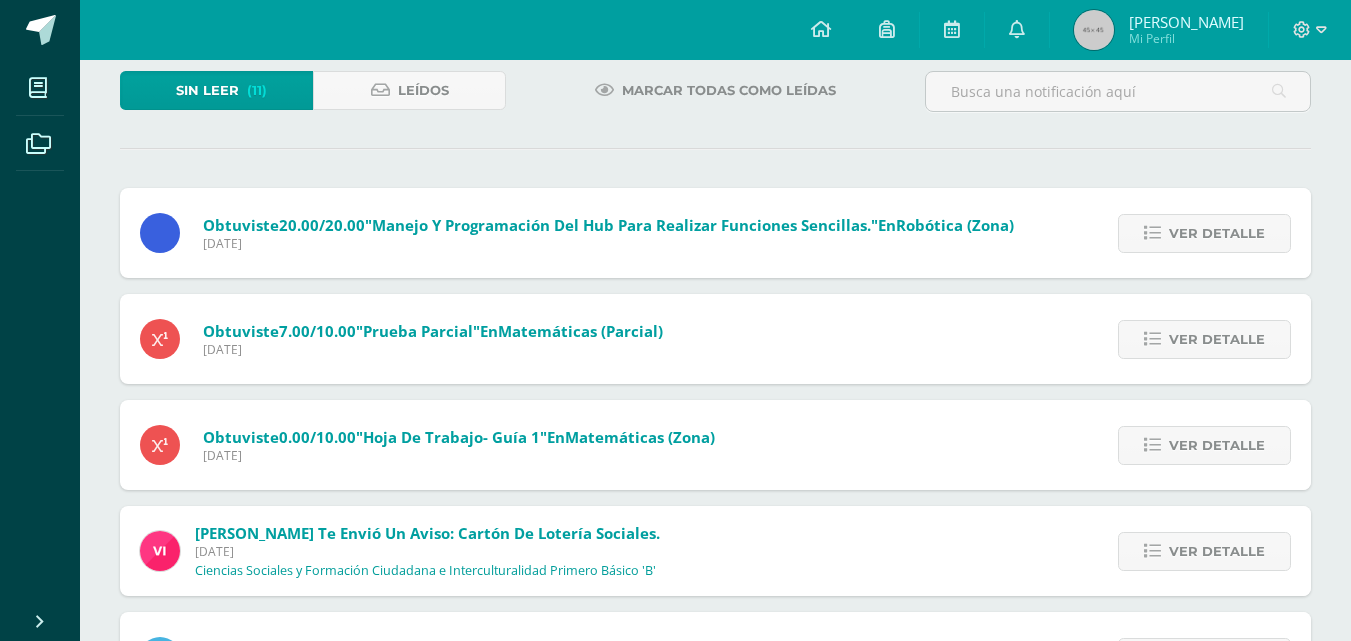 scroll, scrollTop: 400, scrollLeft: 0, axis: vertical 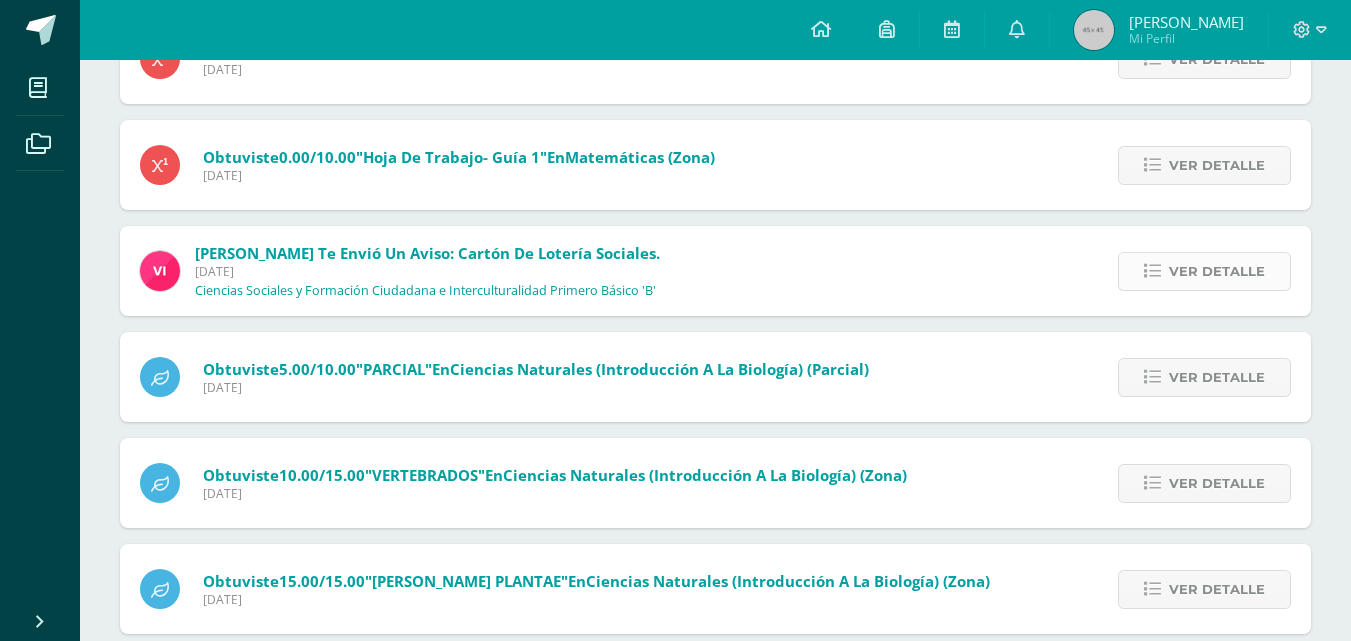 click on "Ver detalle" at bounding box center (1217, 271) 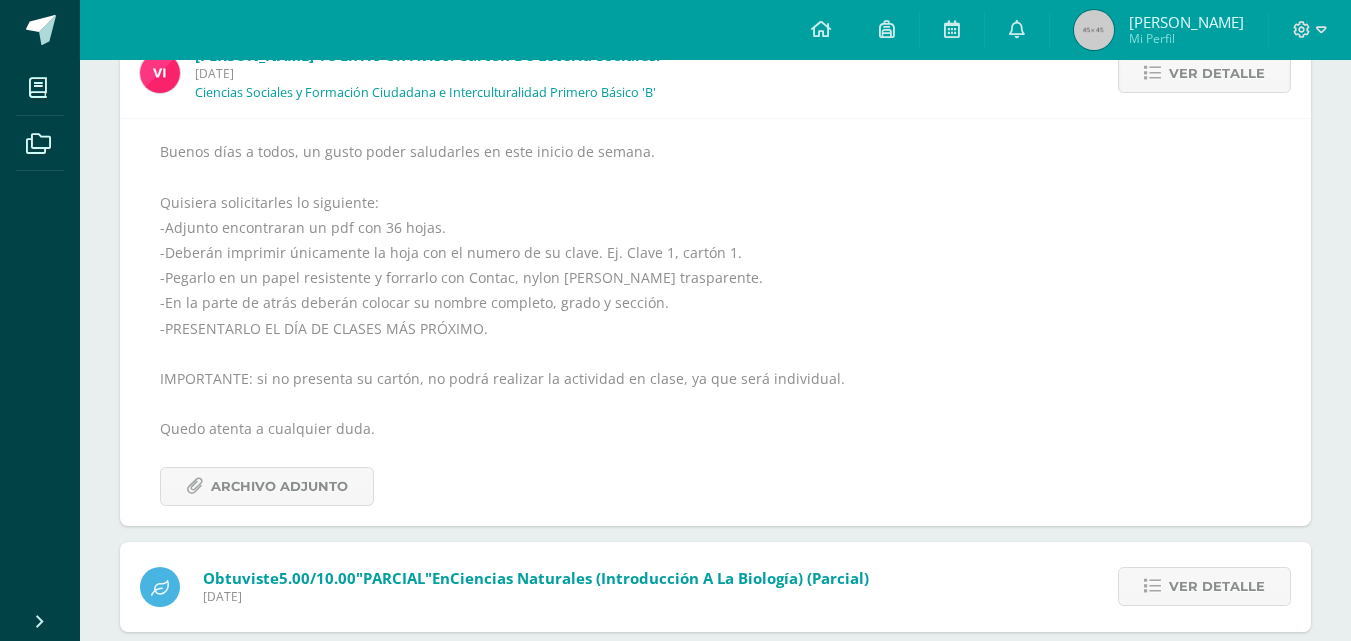 scroll, scrollTop: 600, scrollLeft: 0, axis: vertical 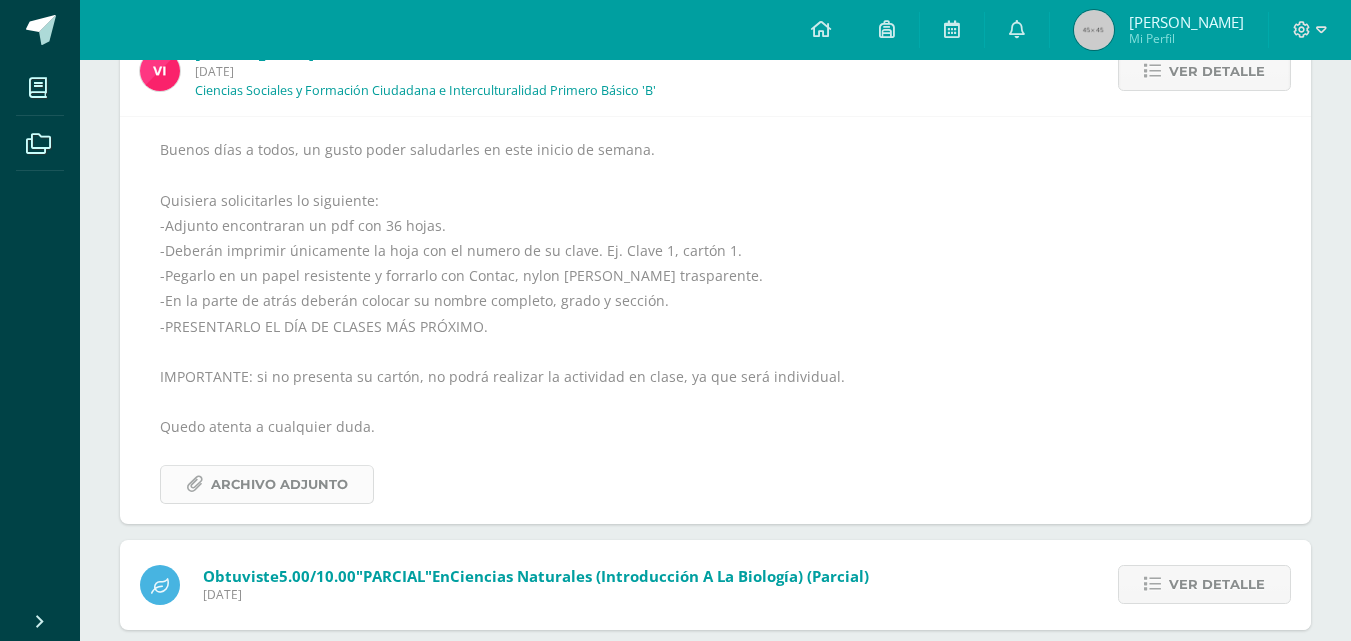 click on "Archivo Adjunto" at bounding box center (279, 484) 